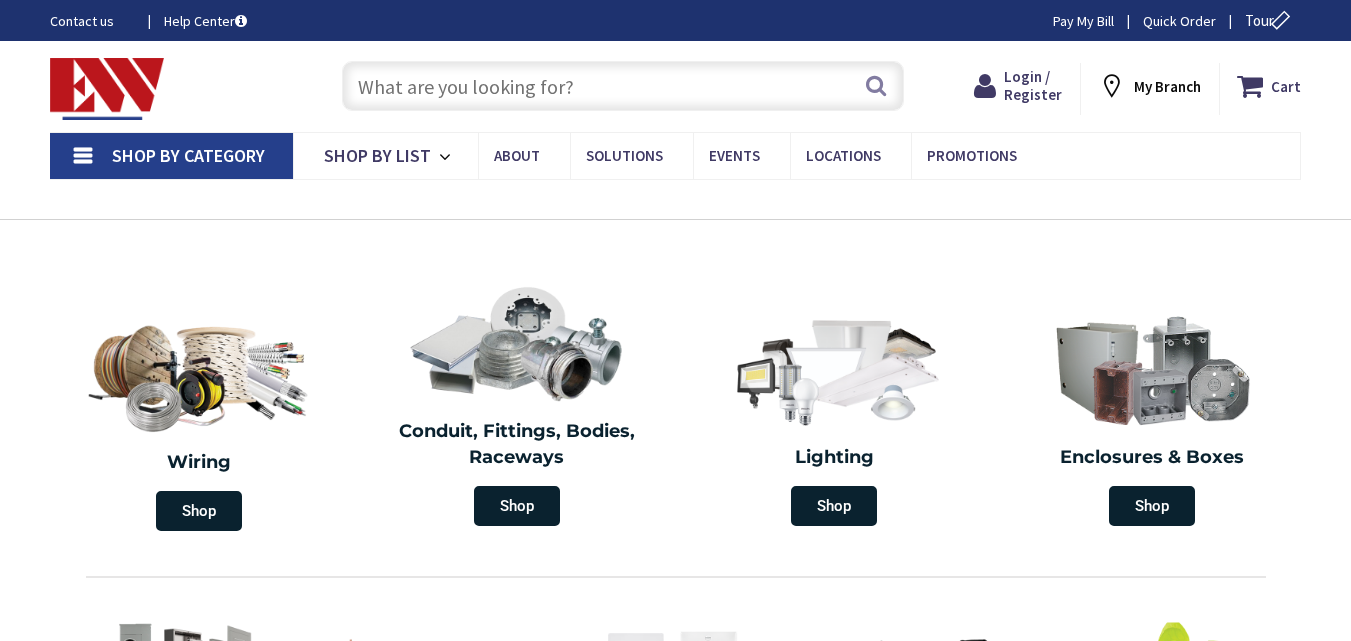scroll, scrollTop: 0, scrollLeft: 0, axis: both 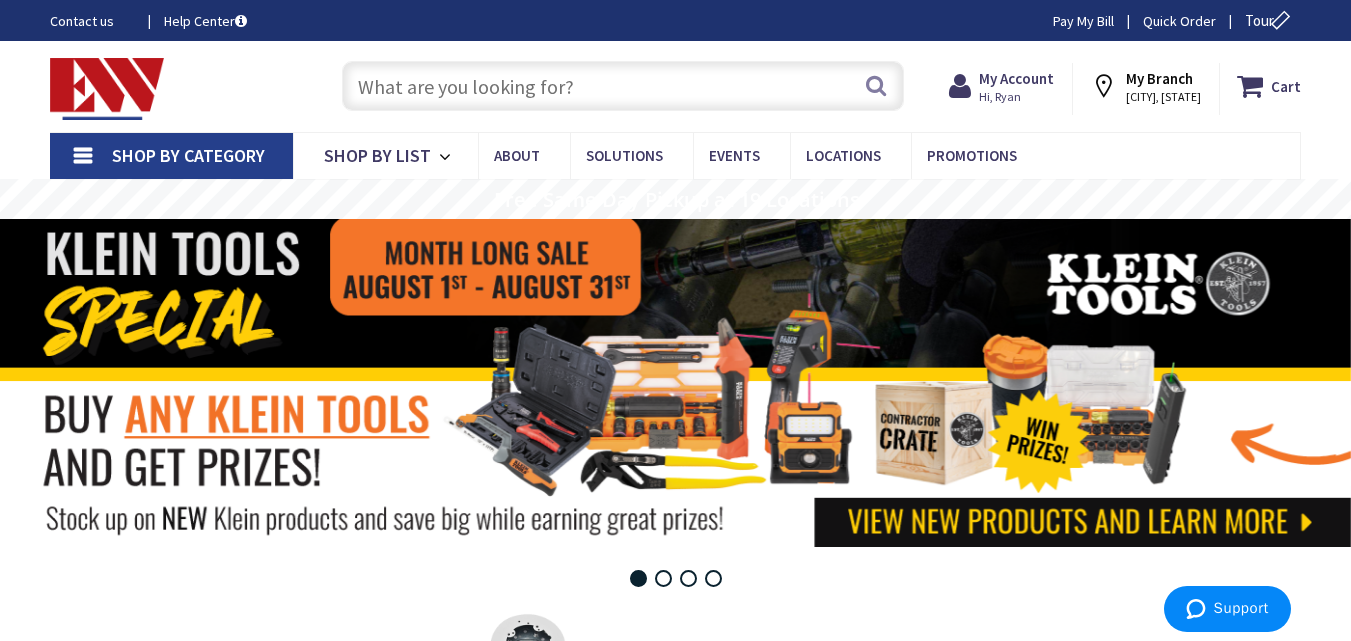 click at bounding box center [623, 86] 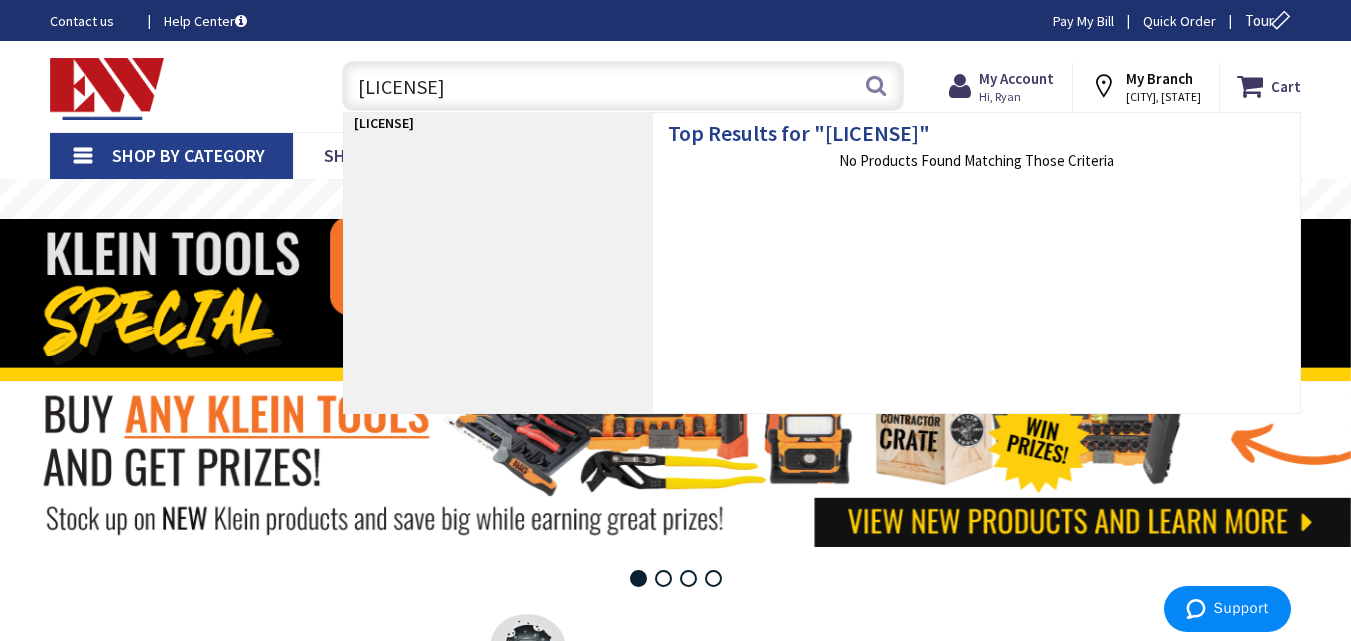 click on "[LICENSE]" at bounding box center [623, 86] 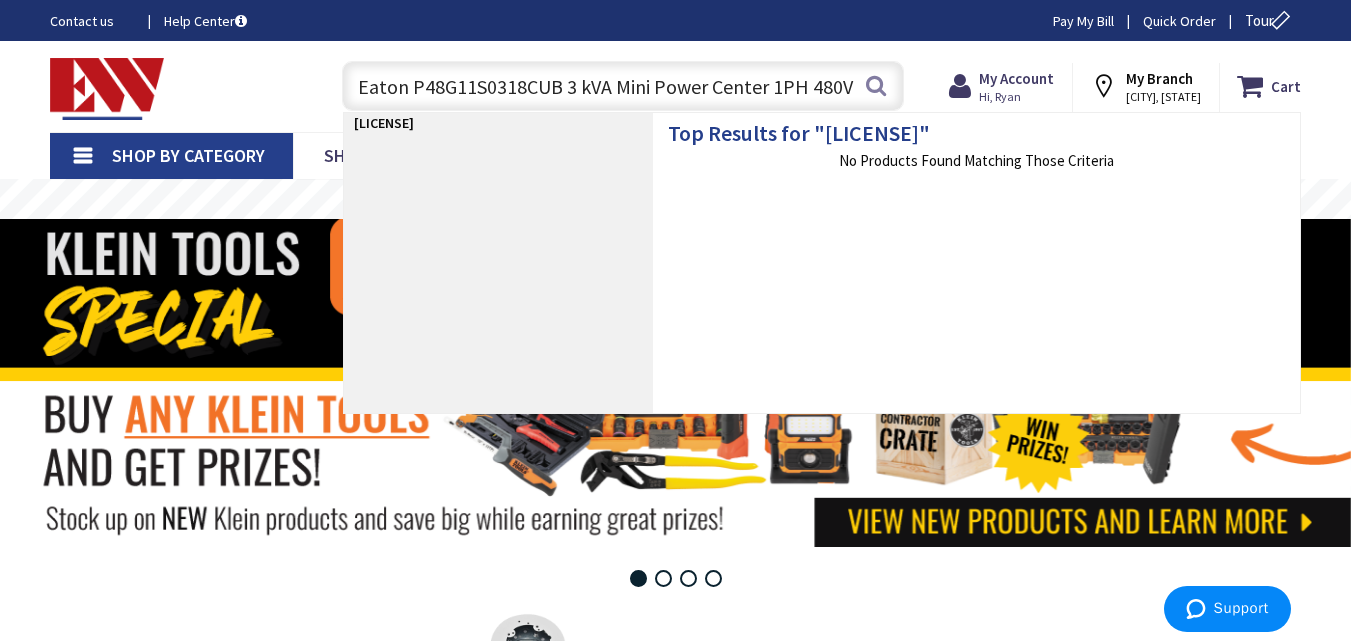 scroll, scrollTop: 0, scrollLeft: 461, axis: horizontal 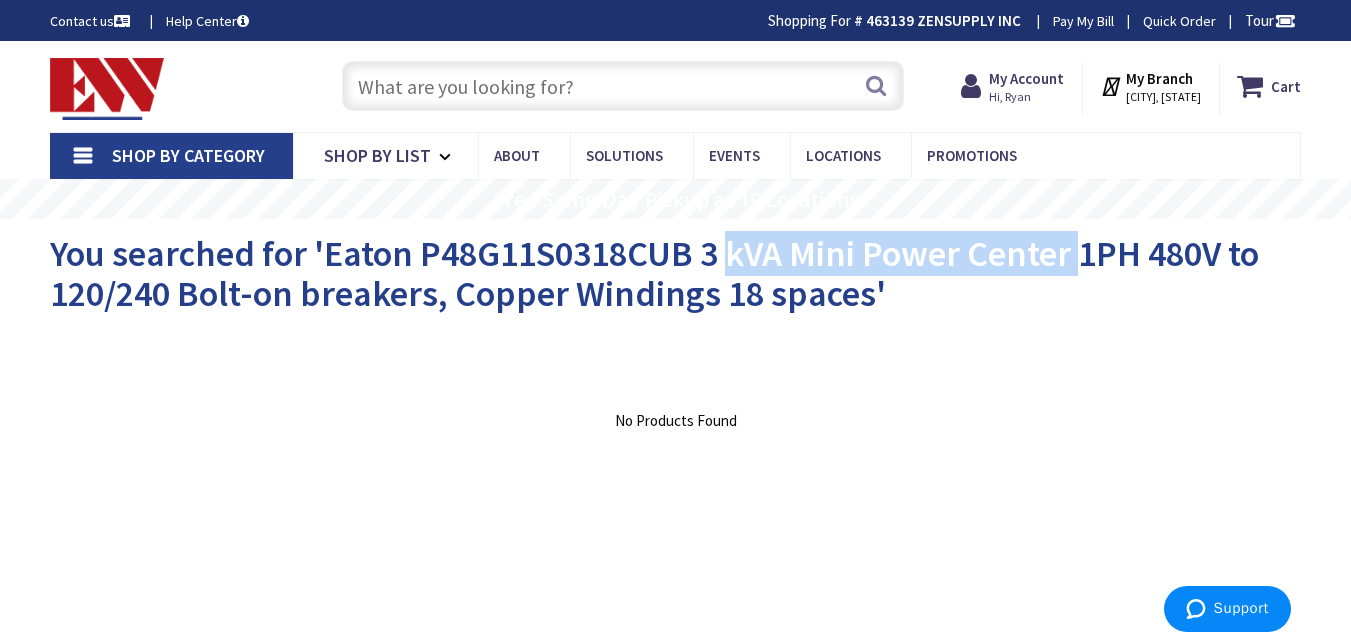 drag, startPoint x: 726, startPoint y: 252, endPoint x: 1089, endPoint y: 243, distance: 363.11154 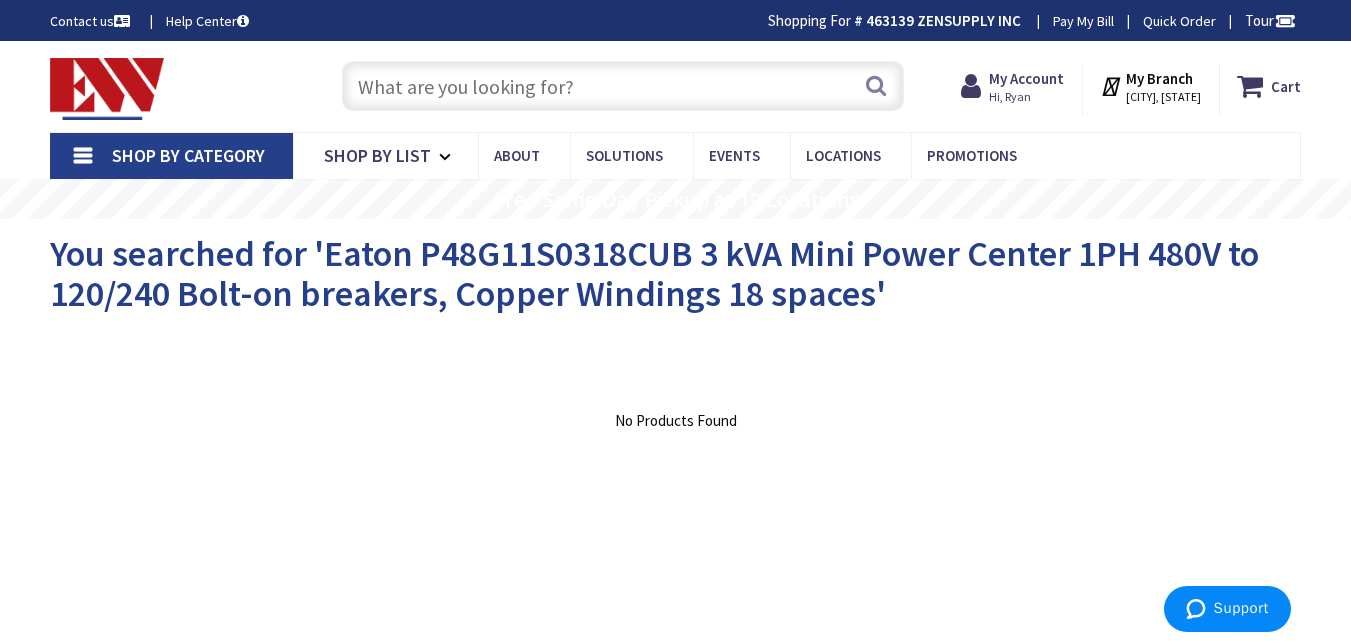 click at bounding box center (623, 86) 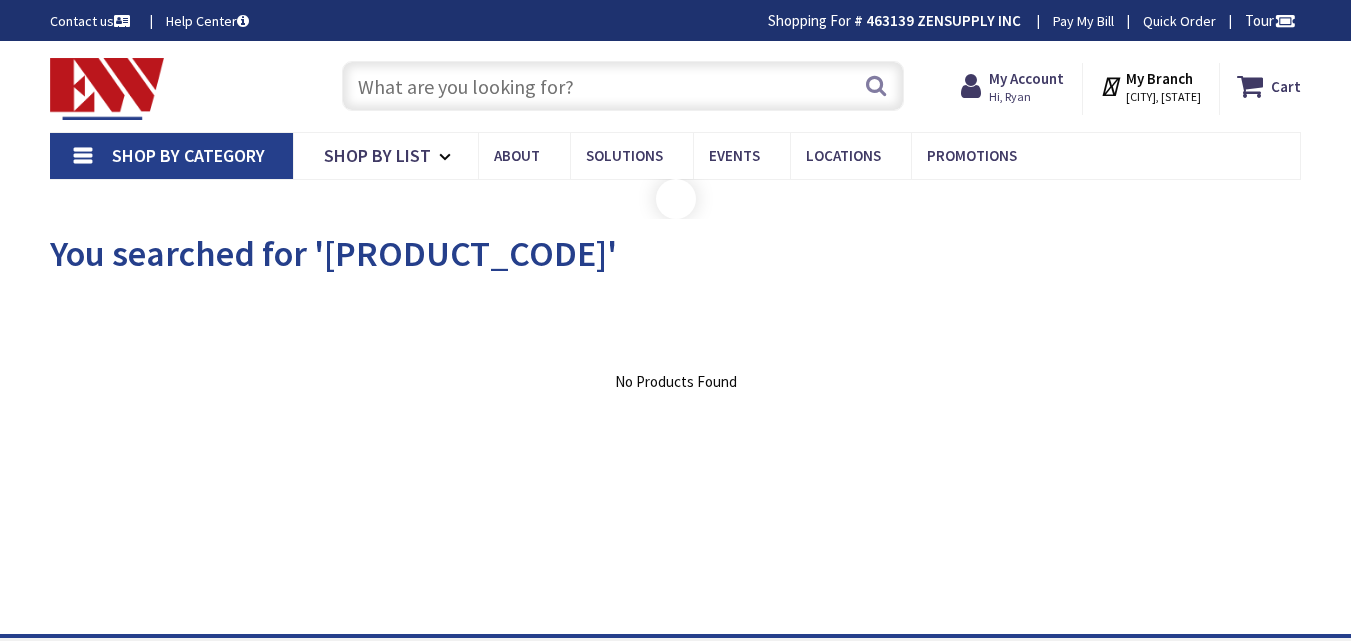 scroll, scrollTop: 0, scrollLeft: 0, axis: both 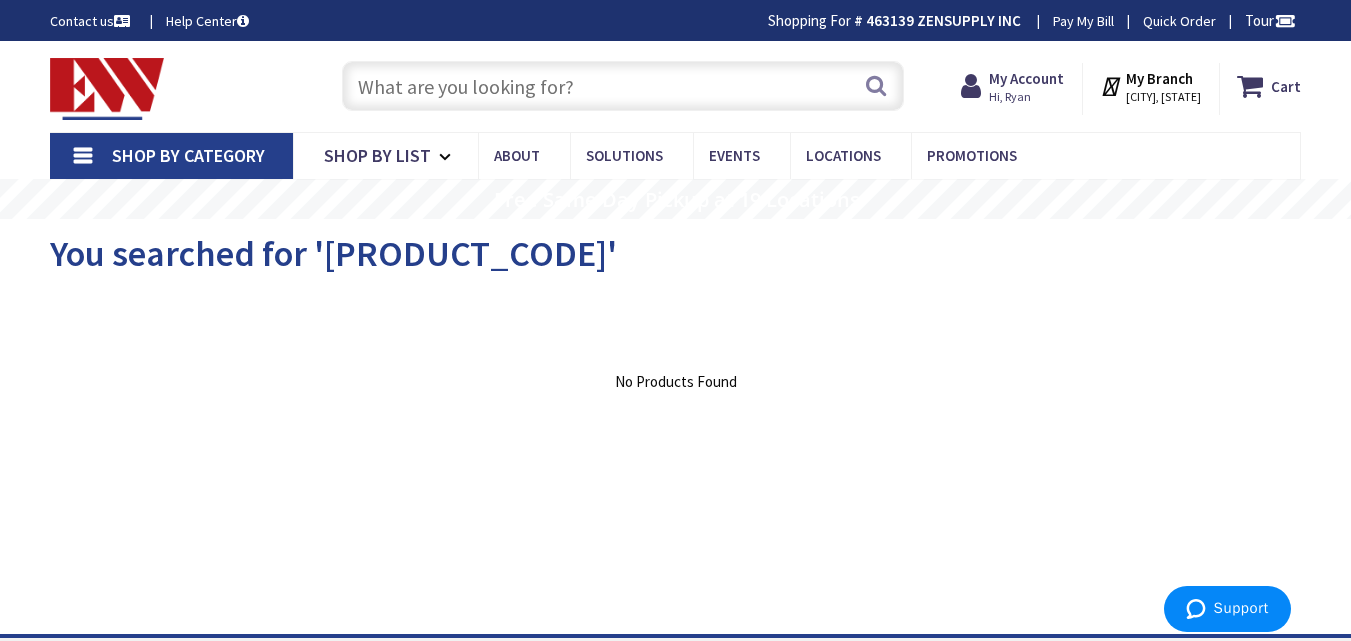 click at bounding box center [623, 86] 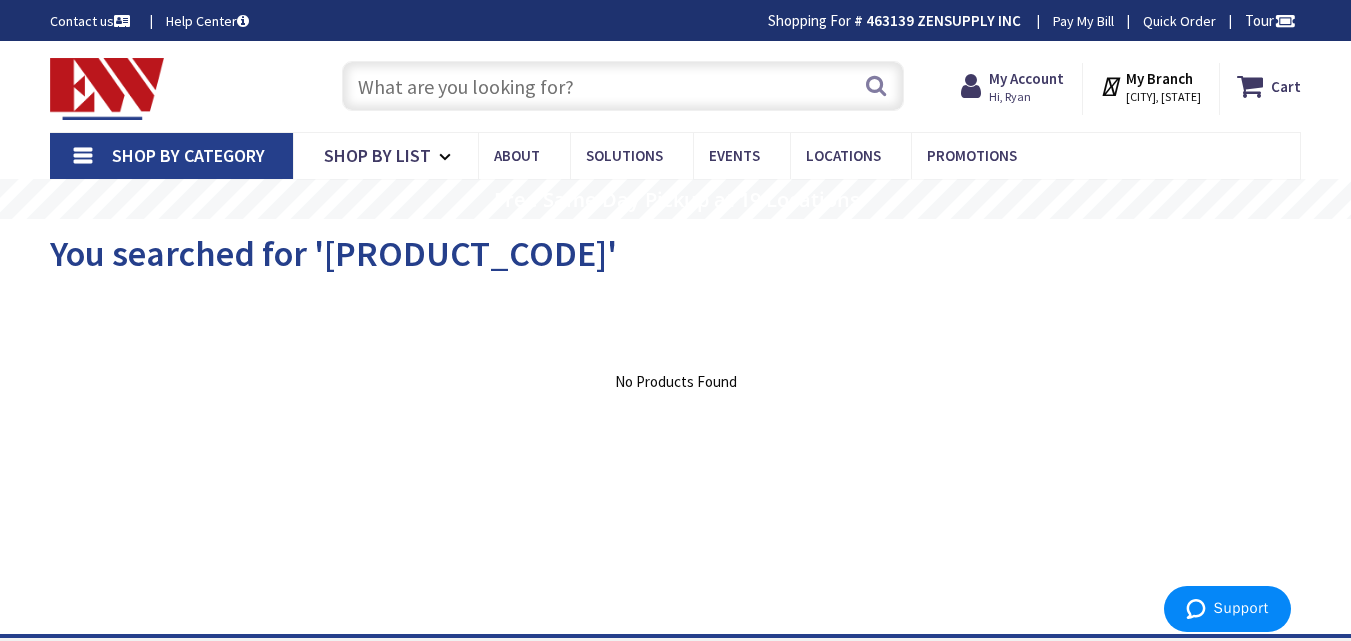 paste on "[LICENSE]" 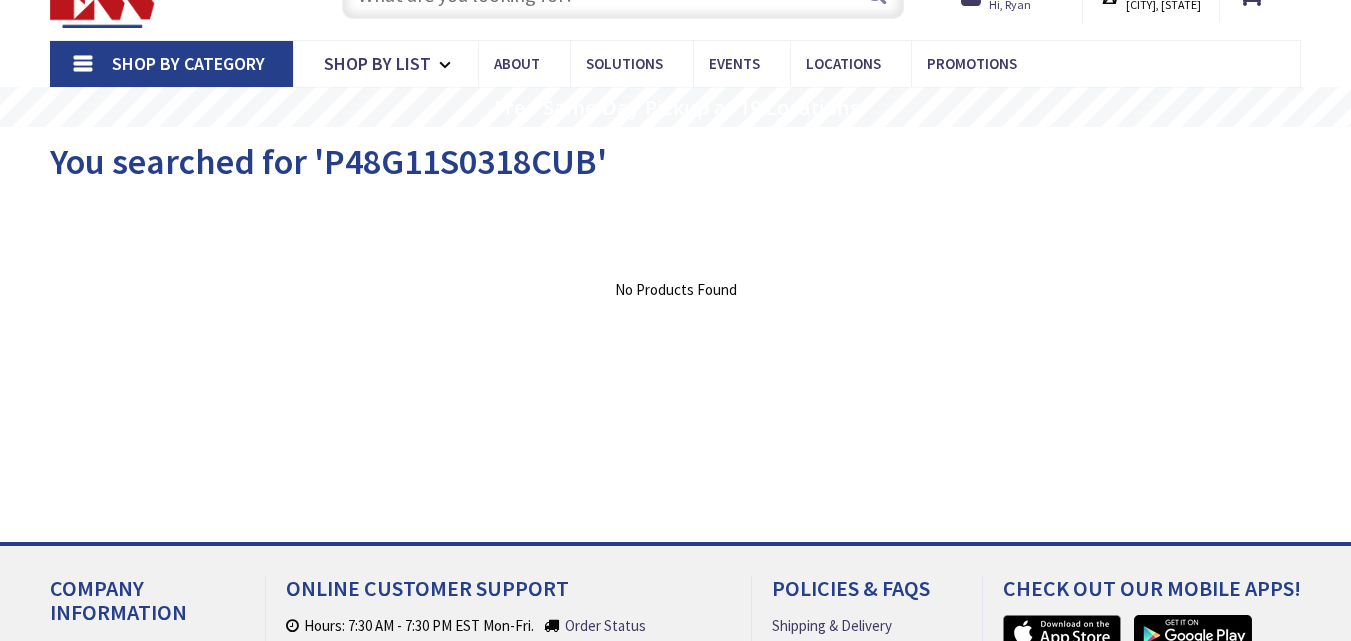 scroll, scrollTop: 0, scrollLeft: 0, axis: both 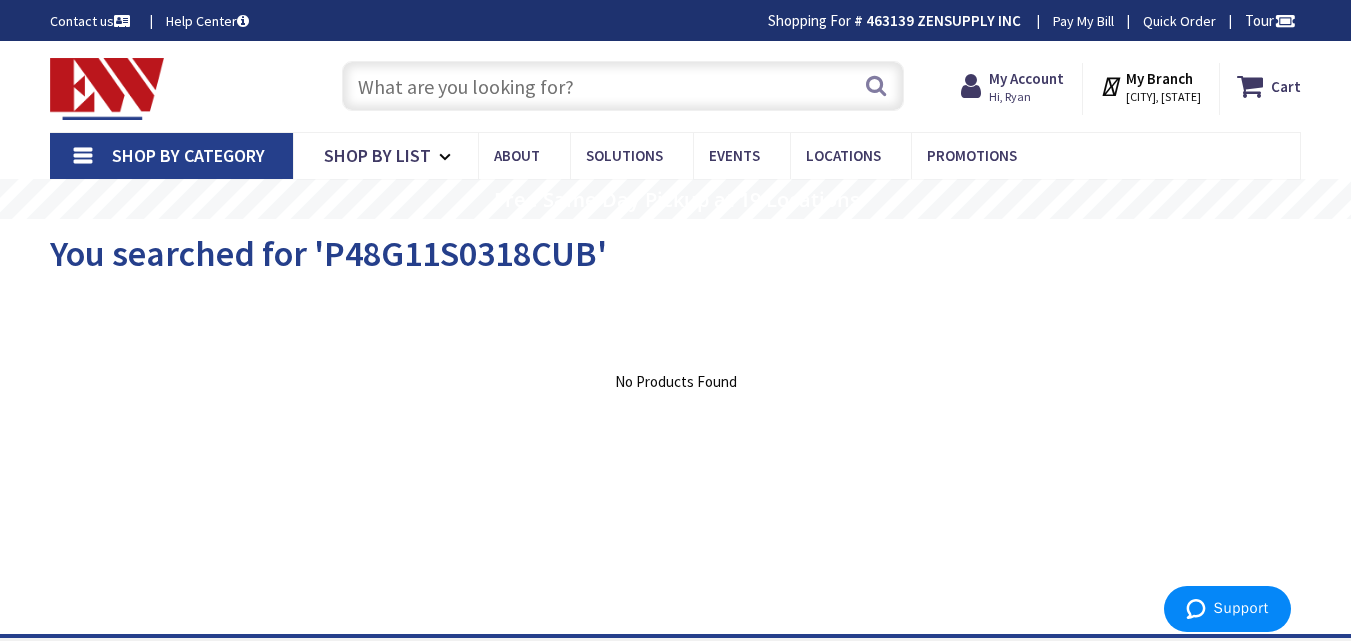 click at bounding box center [623, 86] 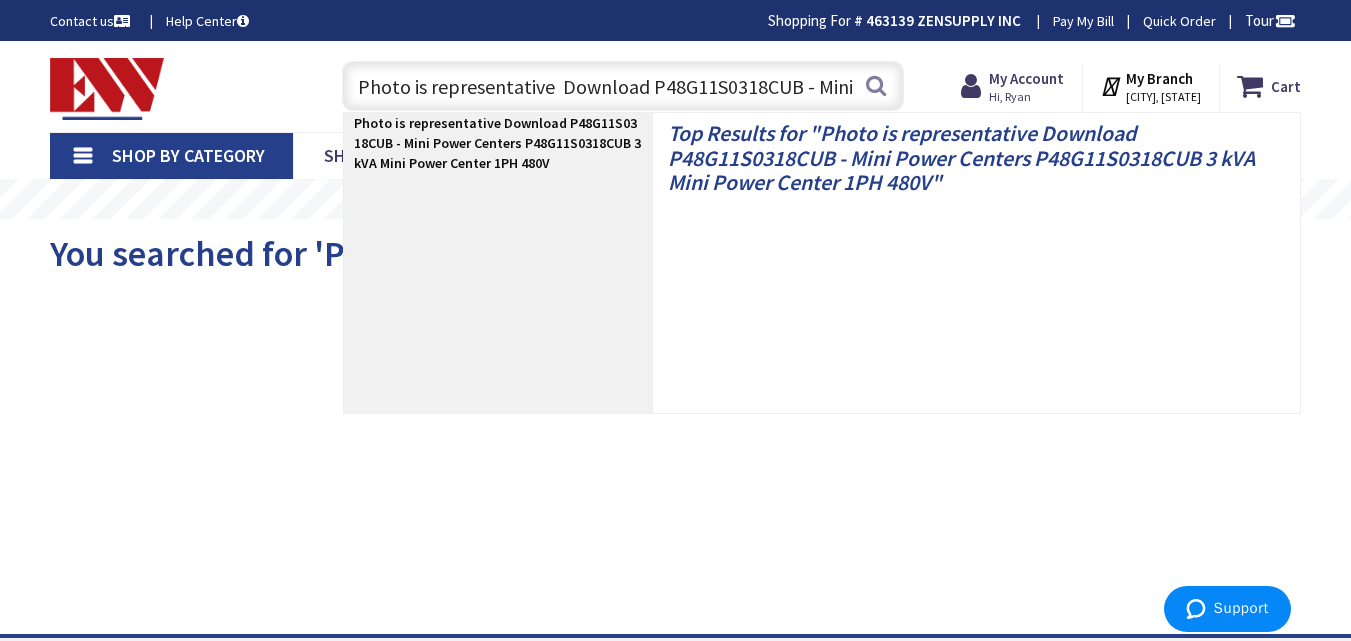 scroll, scrollTop: 0, scrollLeft: 564, axis: horizontal 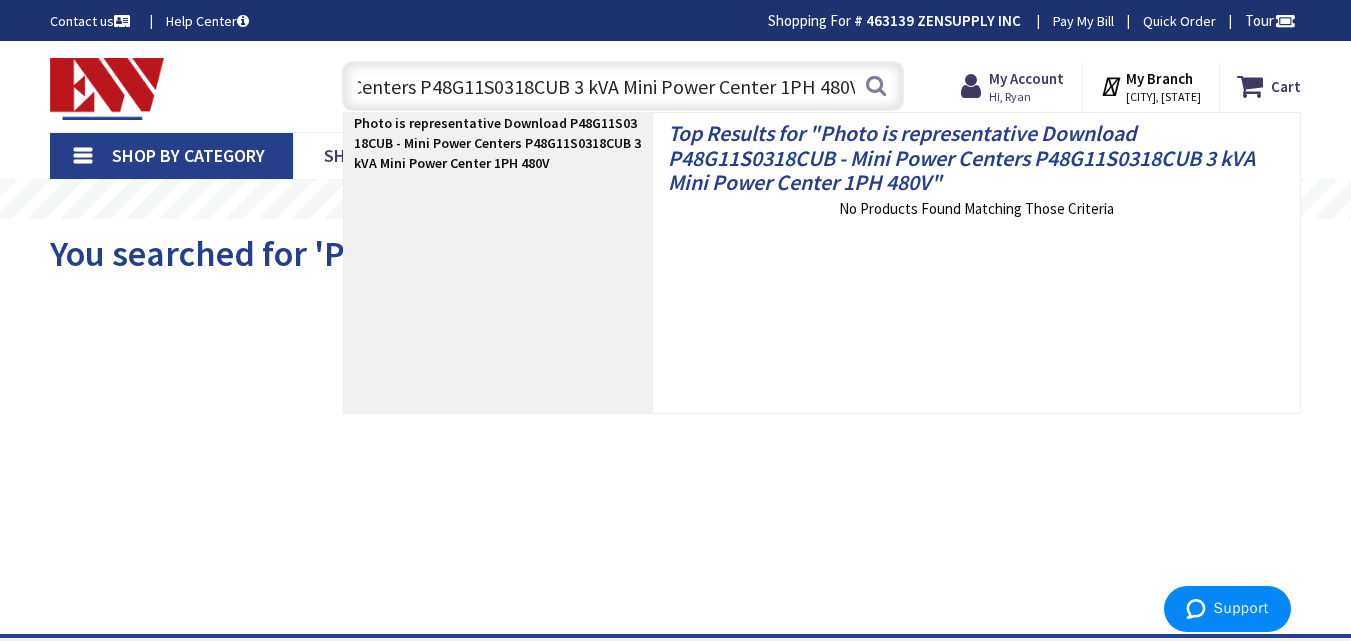 type on "Photo is representative  Download P48G11S0318CUB - Mini Power Centers P48G11S0318CUB 3 kVA Mini Power Center 1PH 480V" 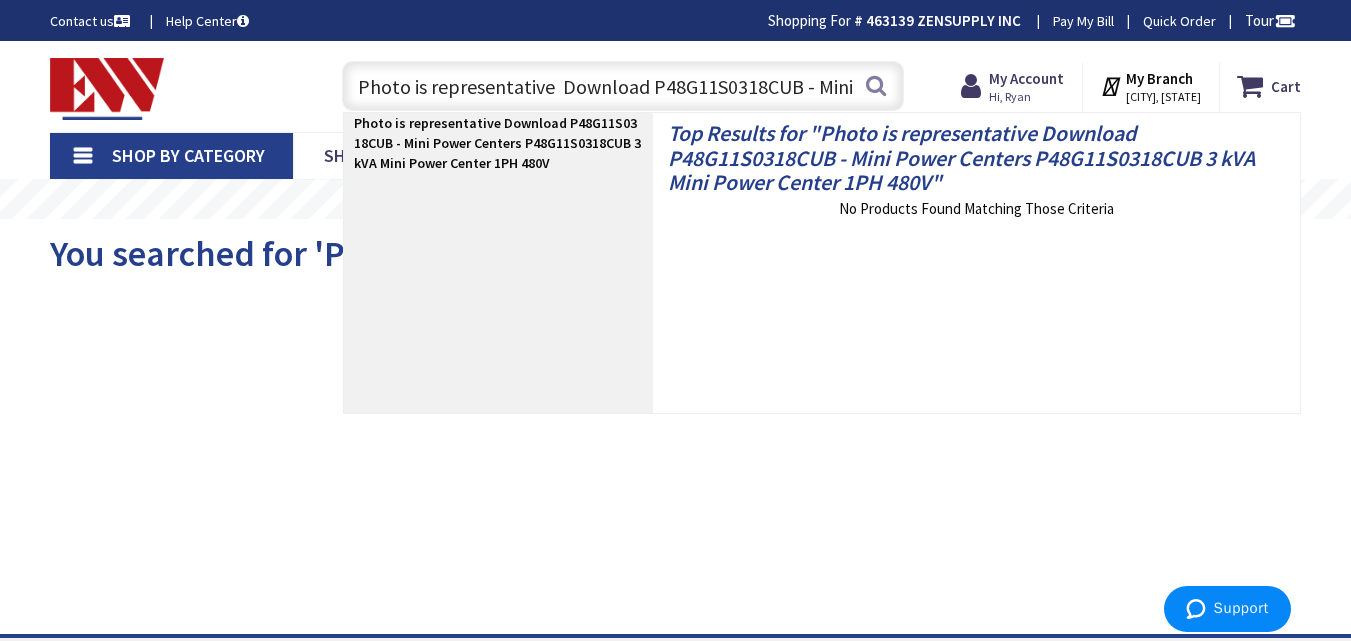 click on "Photo is representative  Download P48G11S0318CUB - Mini Power Centers P48G11S0318CUB 3 kVA Mini Power Center 1PH 480V" at bounding box center [497, 143] 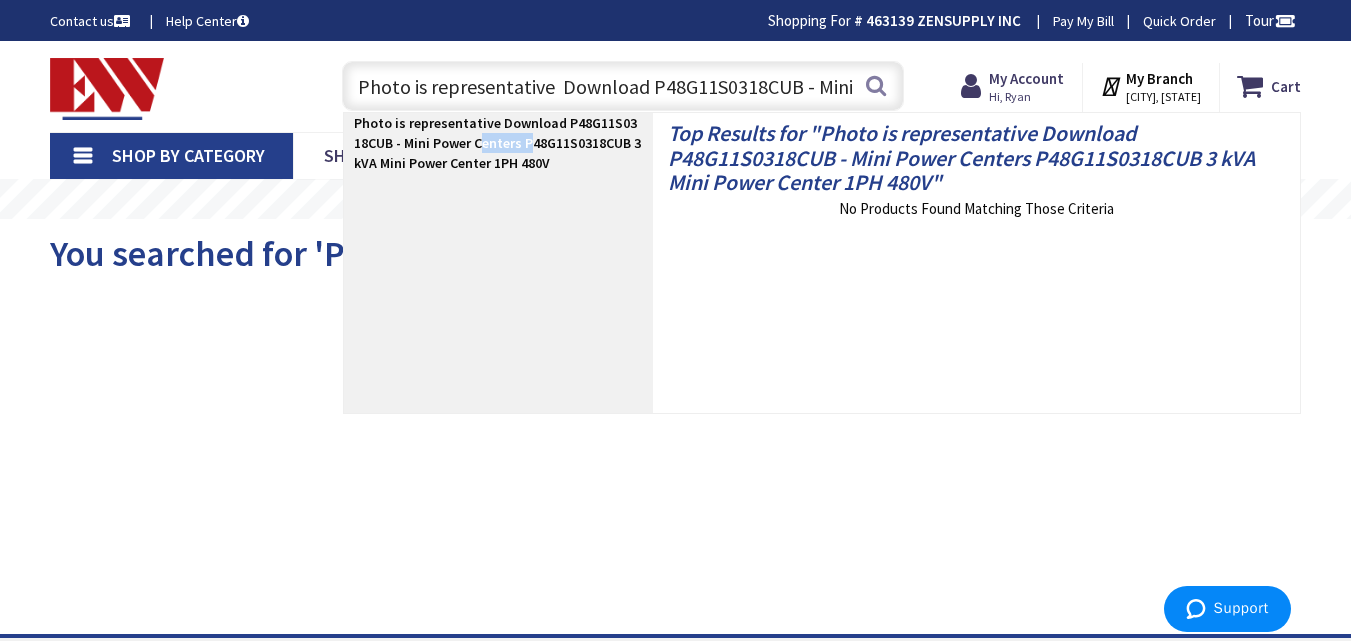 click on "Photo is representative  Download P48G11S0318CUB - Mini Power Centers P48G11S0318CUB 3 kVA Mini Power Center 1PH 480V" at bounding box center [497, 143] 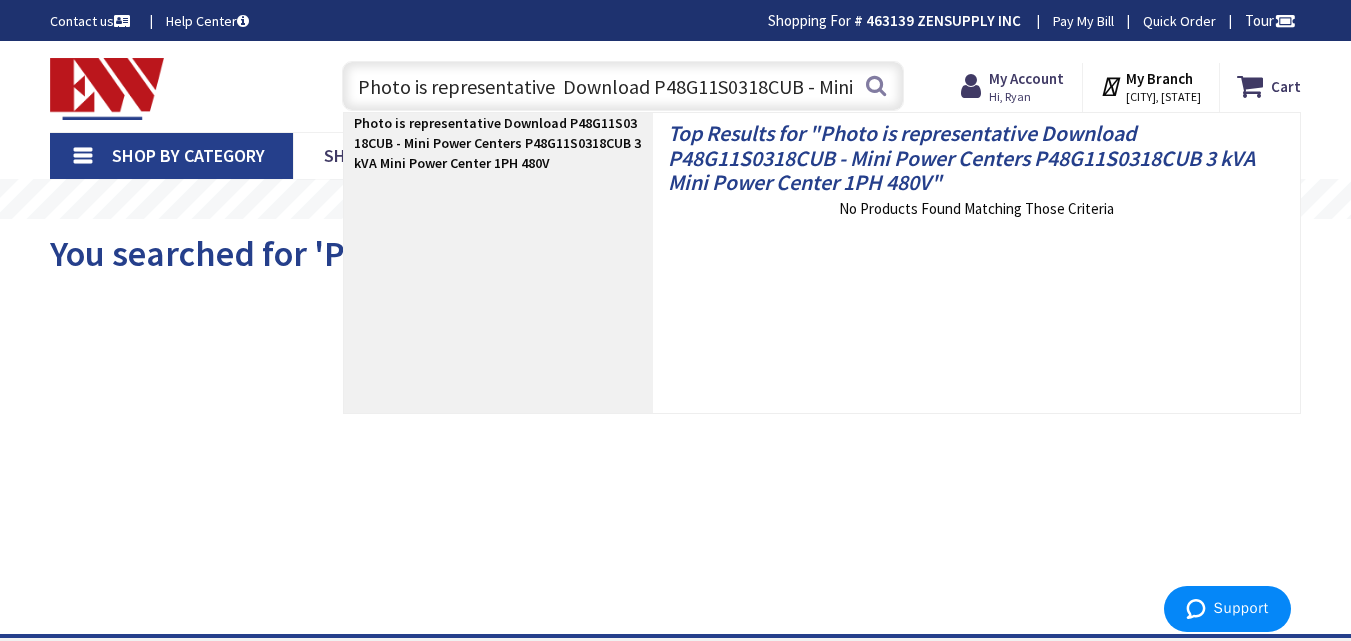 click on "Photo is representative  Download P48G11S0318CUB - Mini Power Centers P48G11S0318CUB 3 kVA Mini Power Center 1PH 480V" at bounding box center (961, 157) 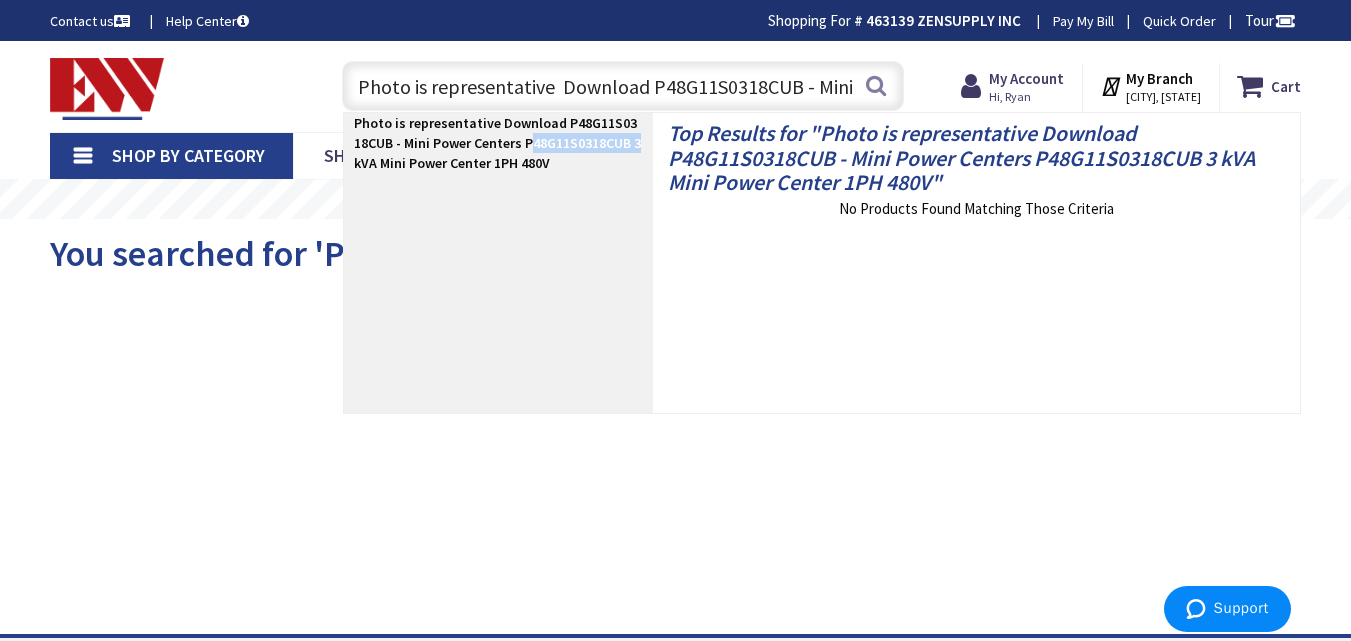 click on "Photo is representative  Download P48G11S0318CUB - Mini Power Centers P48G11S0318CUB 3 kVA Mini Power Center 1PH 480V" at bounding box center [497, 143] 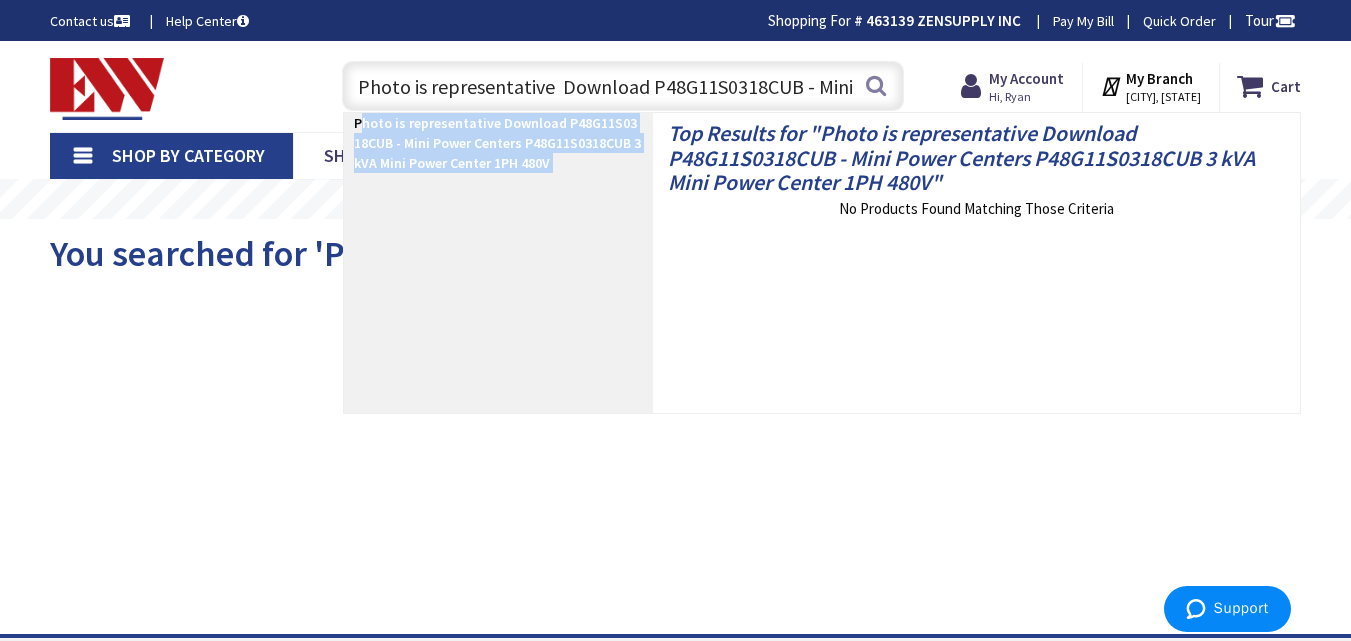 click on "Photo is representative  Download P48G11S0318CUB - Mini Power Centers P48G11S0318CUB 3 kVA Mini Power Center 1PH 480V" at bounding box center (497, 143) 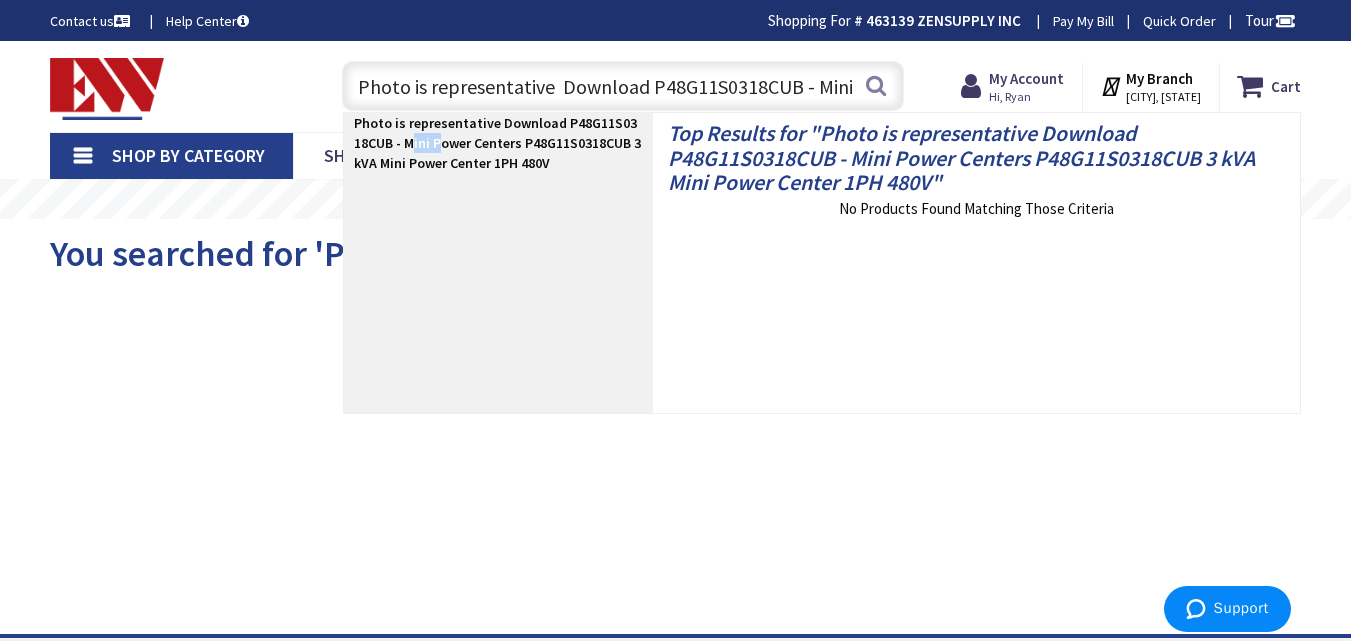 click on "Photo is representative  Download P48G11S0318CUB - Mini Power Centers P48G11S0318CUB 3 kVA Mini Power Center 1PH 480V" at bounding box center [497, 143] 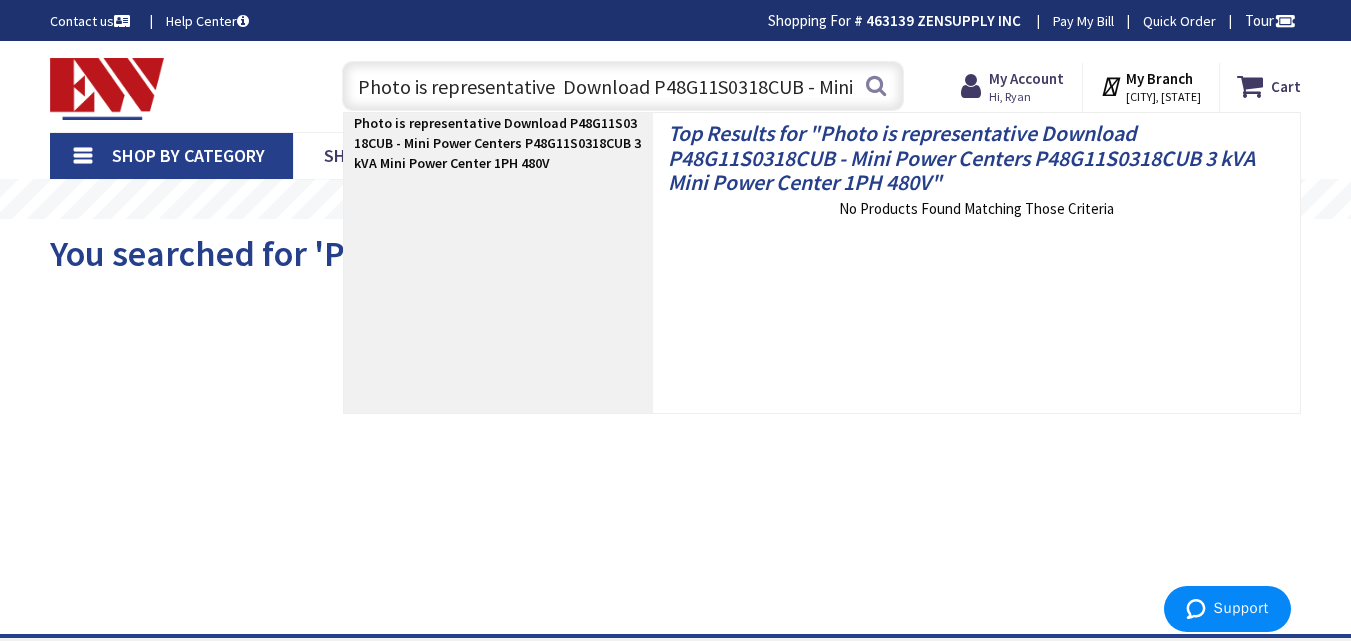 click on "Photo is representative  Download P48G11S0318CUB - Mini Power Centers P48G11S0318CUB 3 kVA Mini Power Center 1PH 480V" at bounding box center [497, 143] 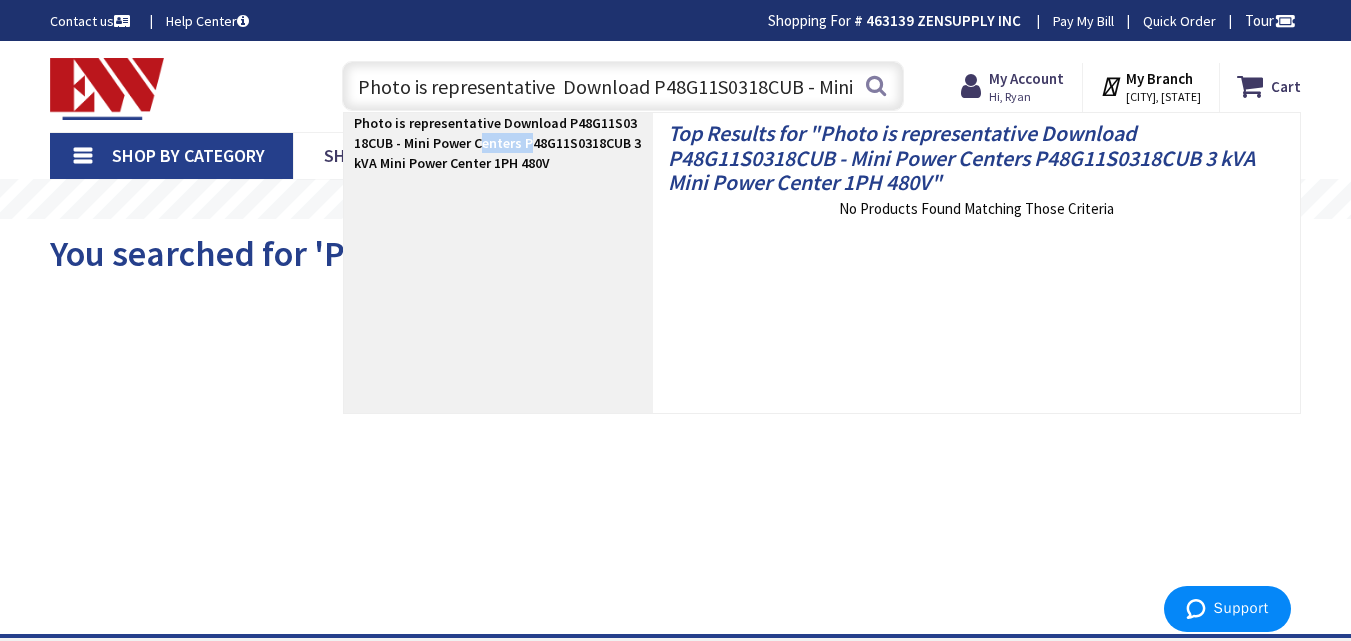 click on "Photo is representative  Download P48G11S0318CUB - Mini Power Centers P48G11S0318CUB 3 kVA Mini Power Center 1PH 480V" at bounding box center (497, 143) 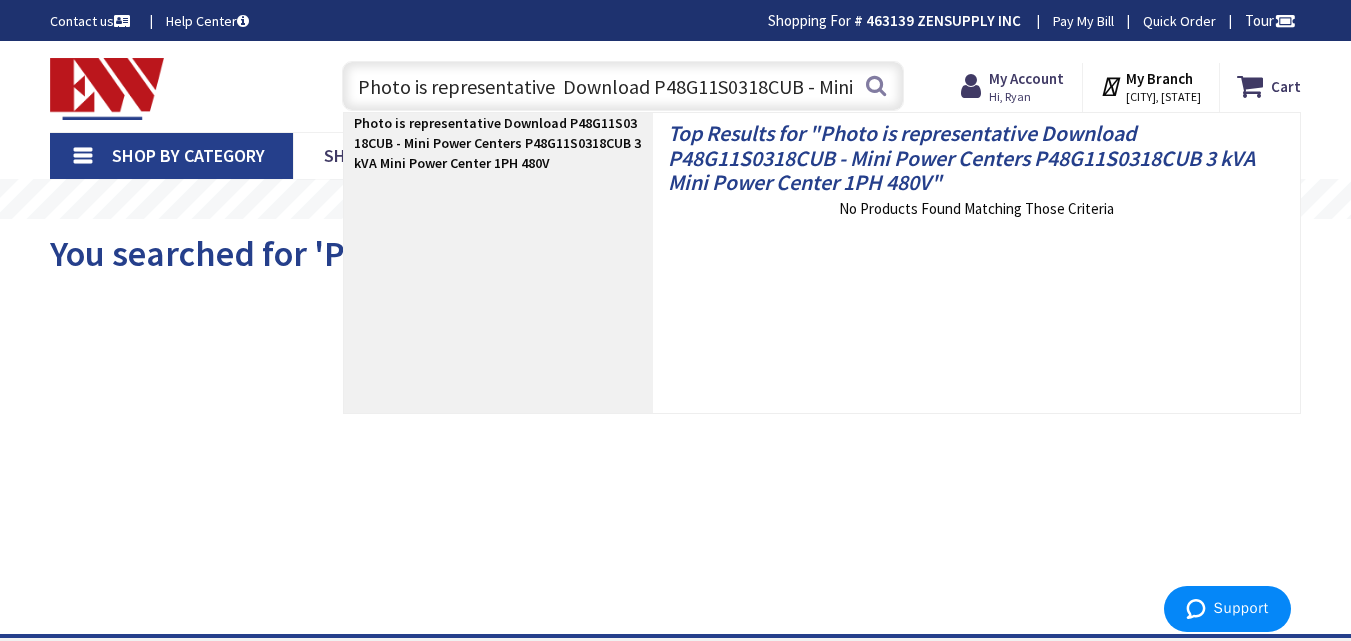 click on "View Subcategories
Clear all
No Products Found
We found a particular page for your request. Redirecting you now...
Filter
Filters
Pickup Today
close
Pickup Today
Category
close
Reset Category
Category
Cuttable
close
Reset Cuttable" at bounding box center [675, 444] 